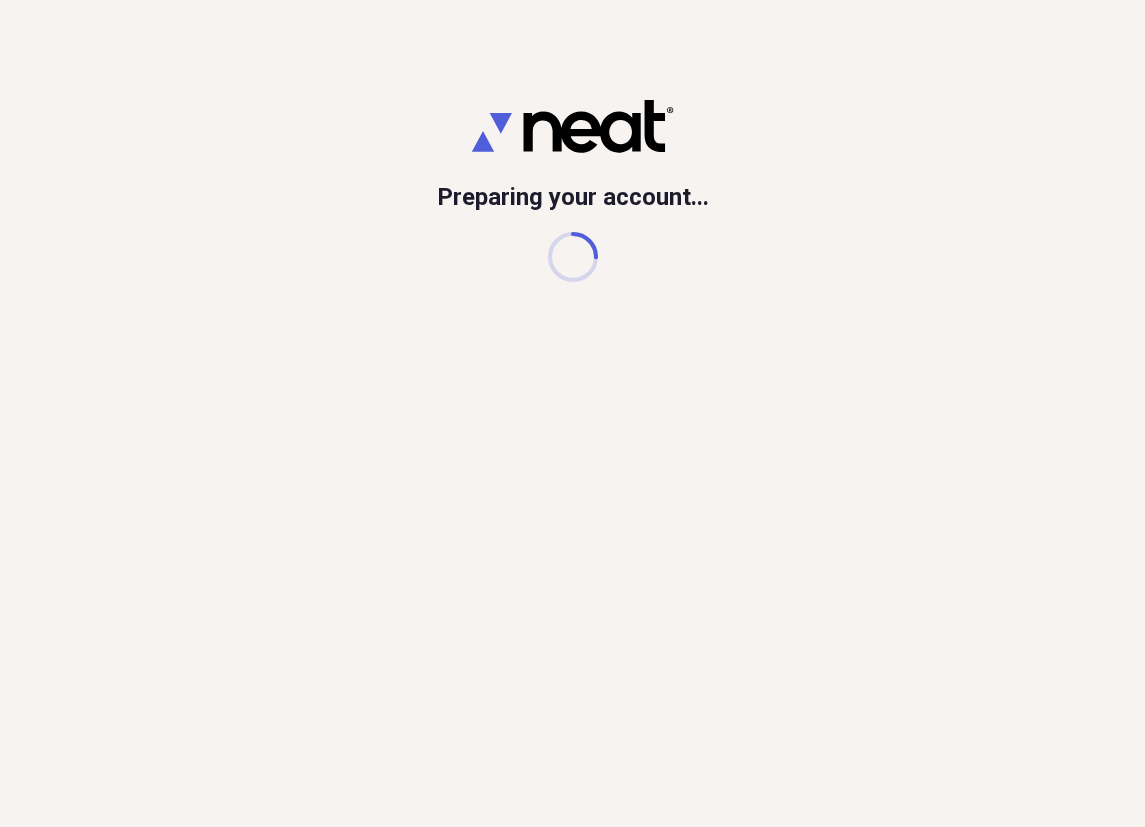 scroll, scrollTop: 0, scrollLeft: 0, axis: both 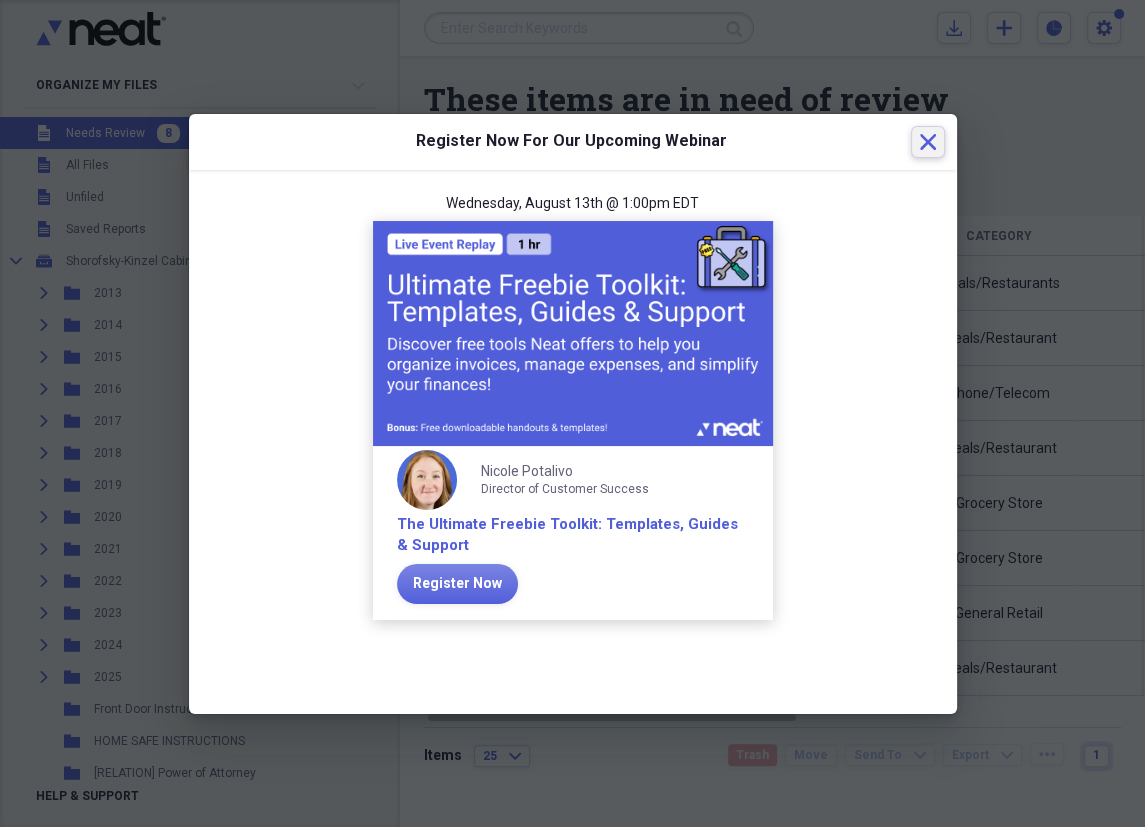click 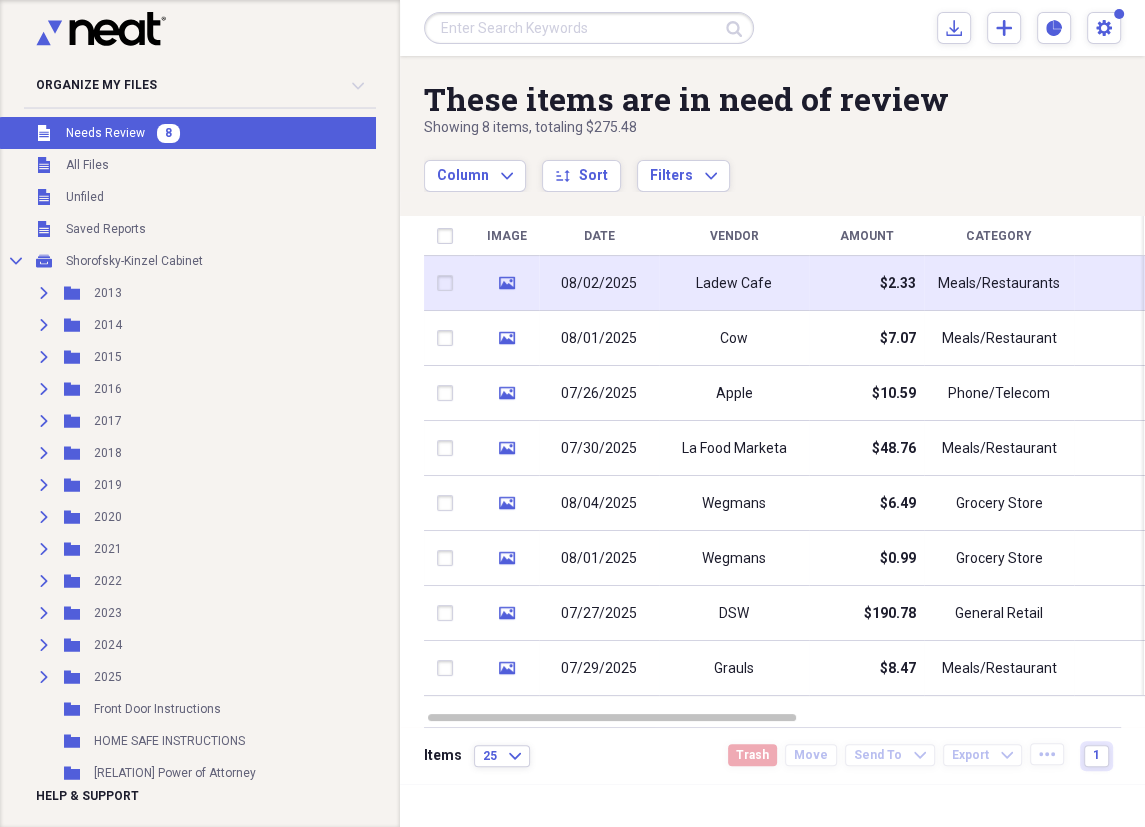 click on "Ladew Cafe" at bounding box center [734, 283] 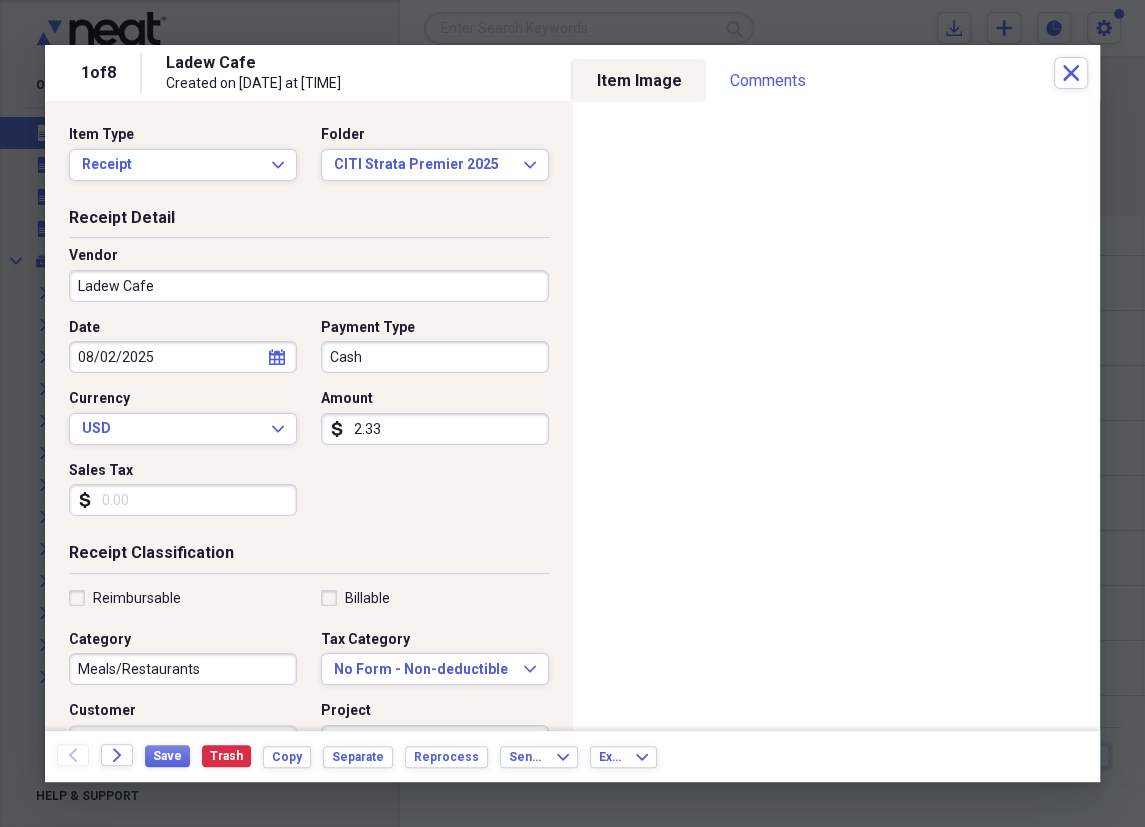 click on "Cash" at bounding box center (435, 357) 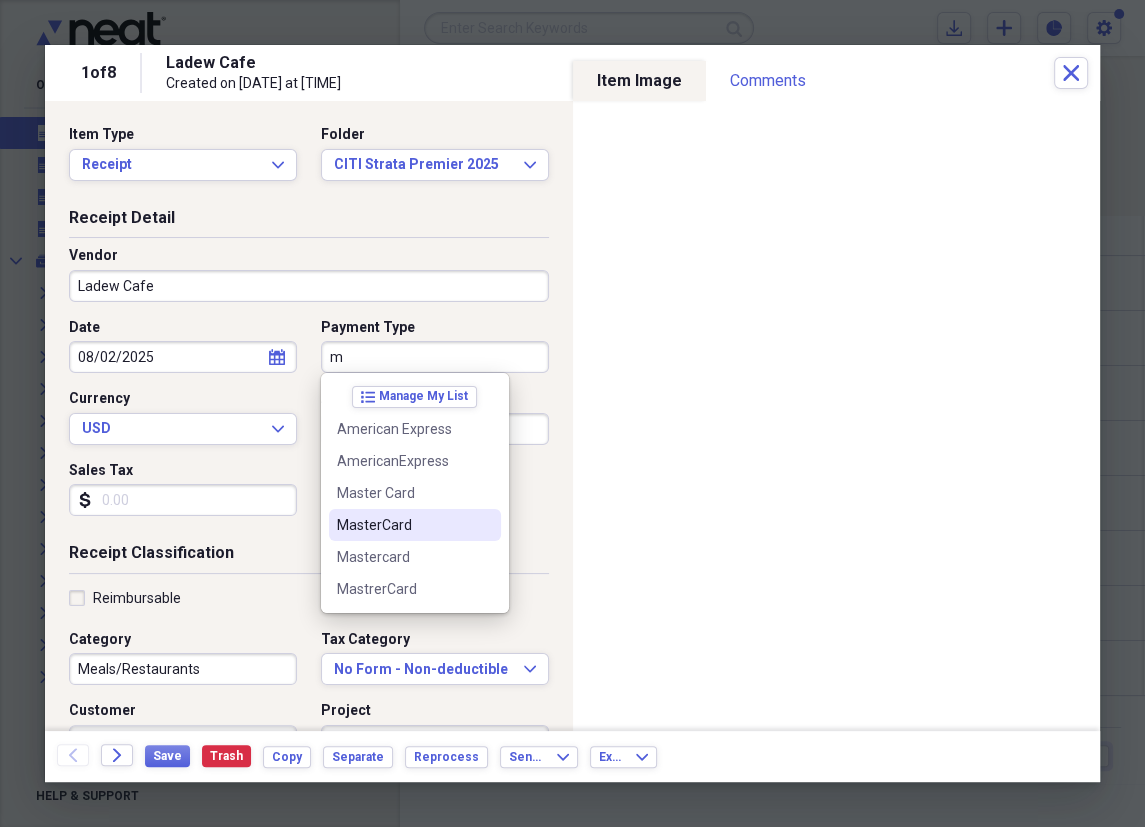click on "MasterCard" at bounding box center (403, 525) 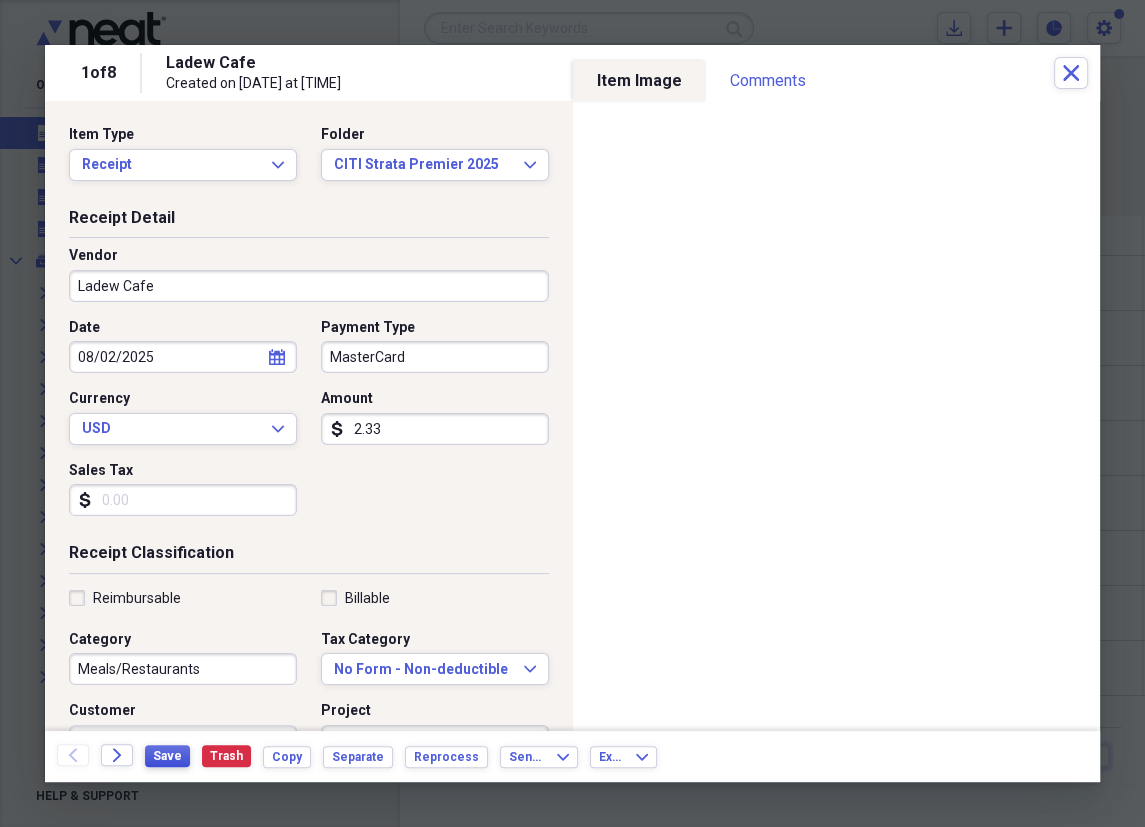 click on "Save" at bounding box center [167, 756] 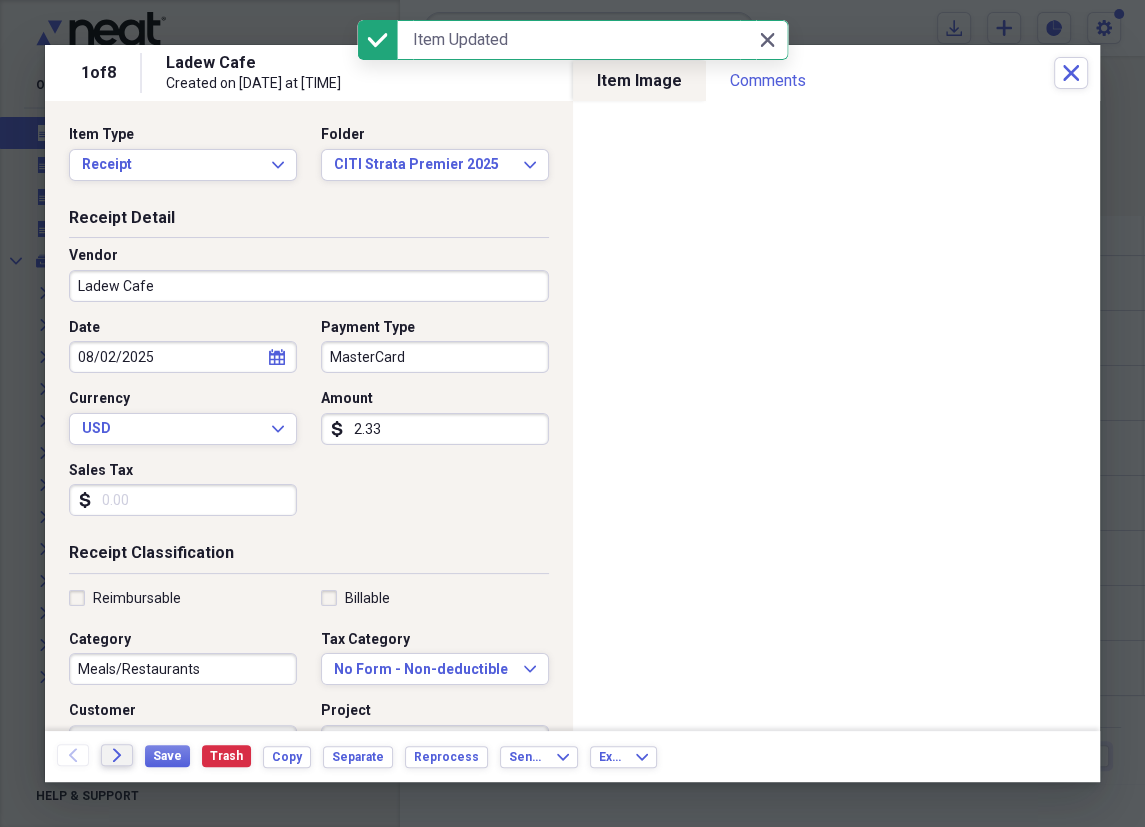click on "Forward" 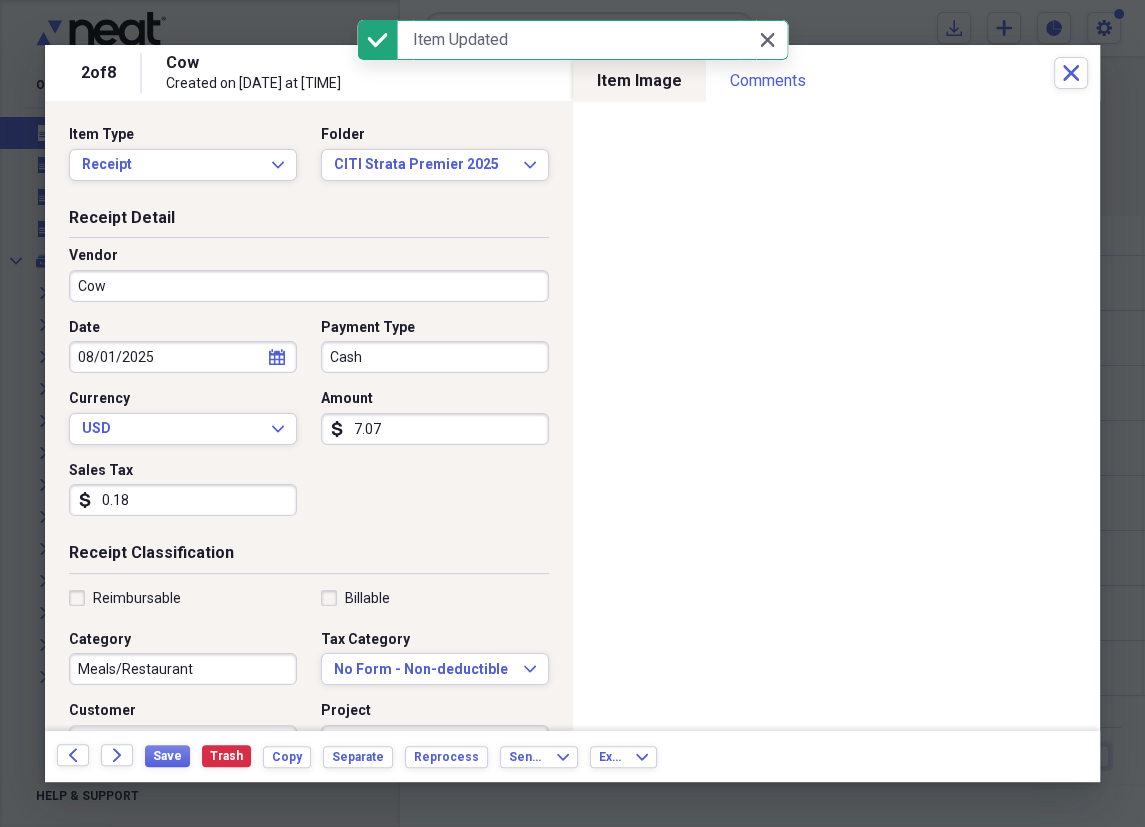 click on "Cash" at bounding box center (435, 357) 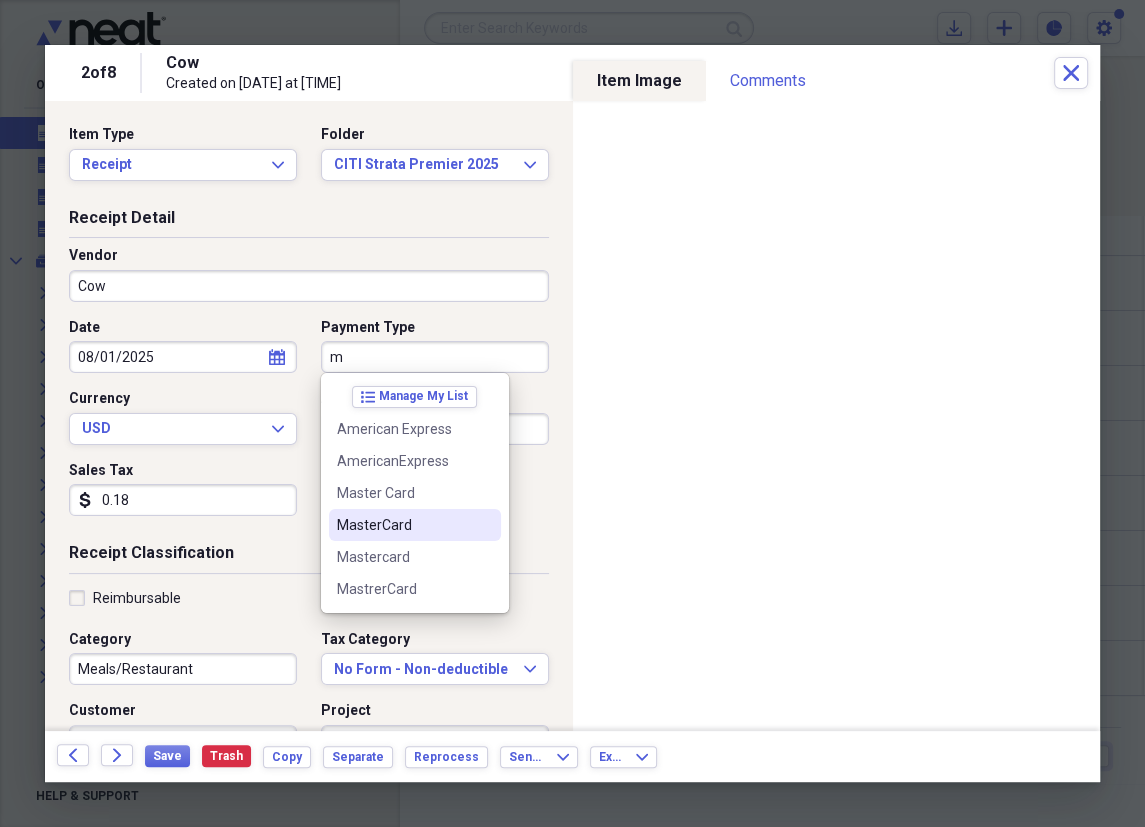 click on "MasterCard" at bounding box center [403, 525] 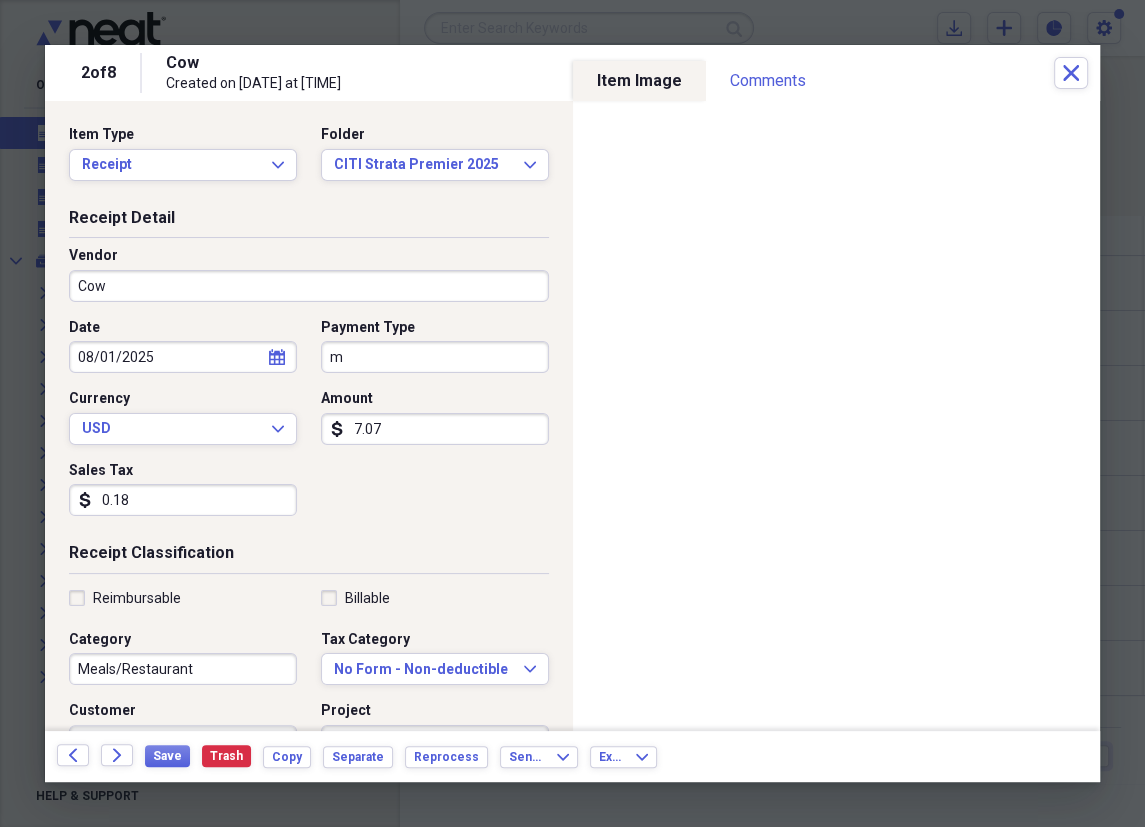 type on "MasterCard" 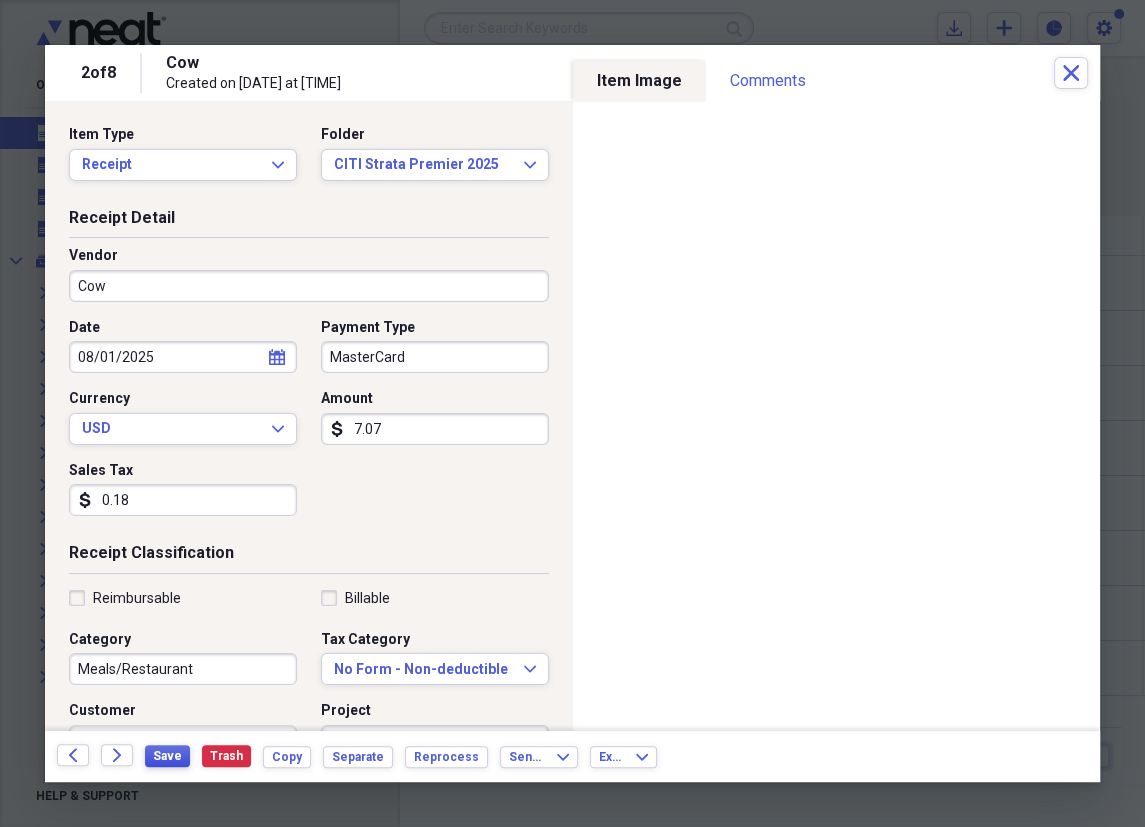 click on "Save" at bounding box center (167, 756) 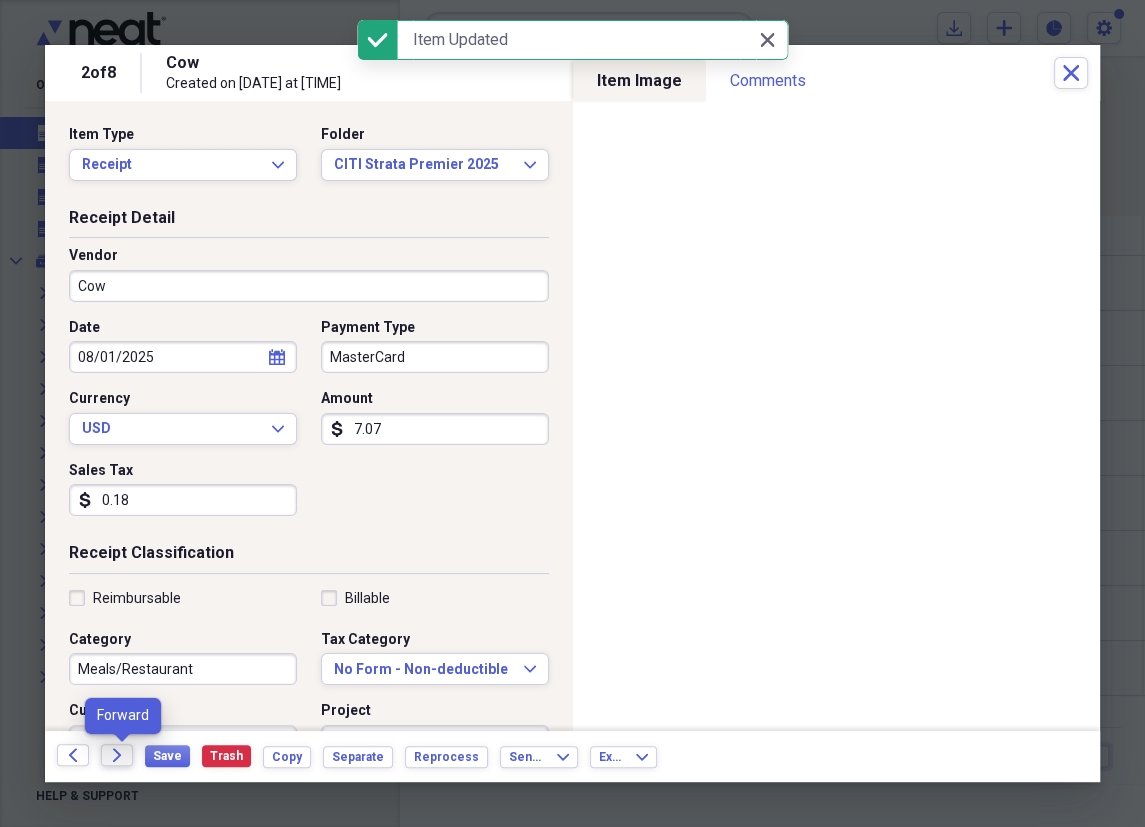 click on "Forward" 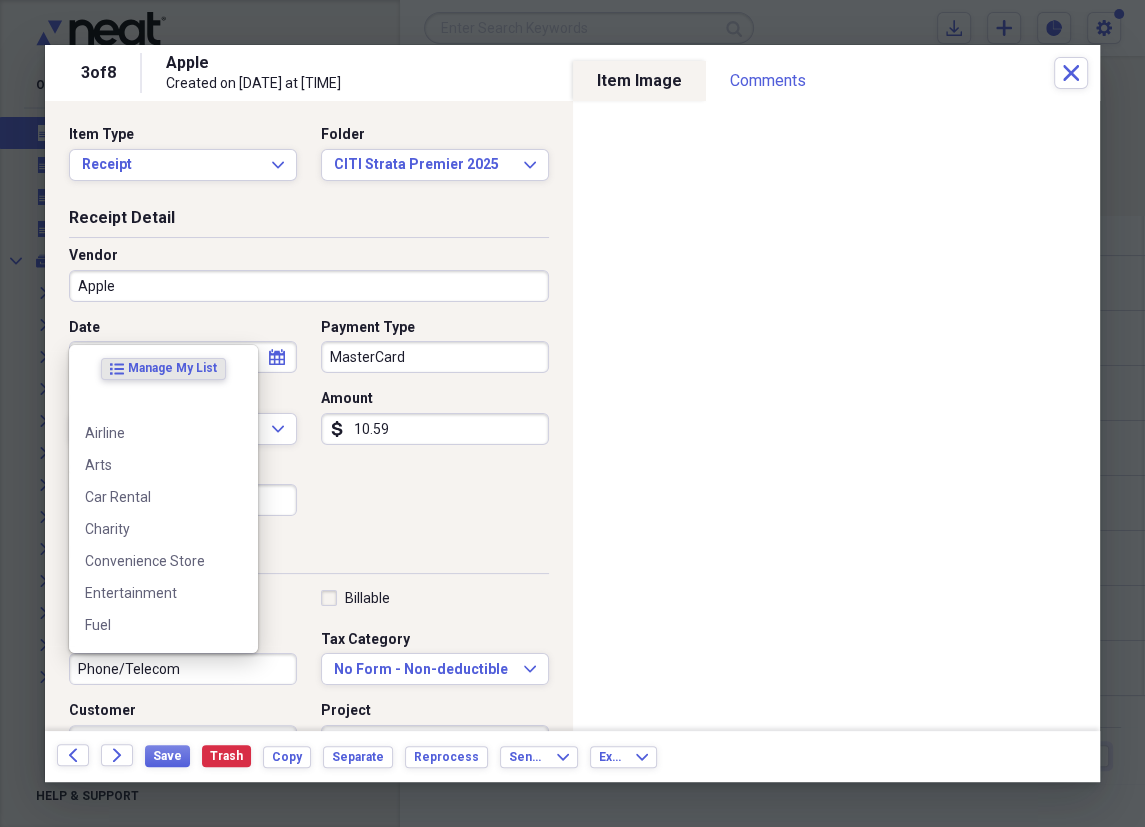 click on "Phone/Telecom" at bounding box center (183, 669) 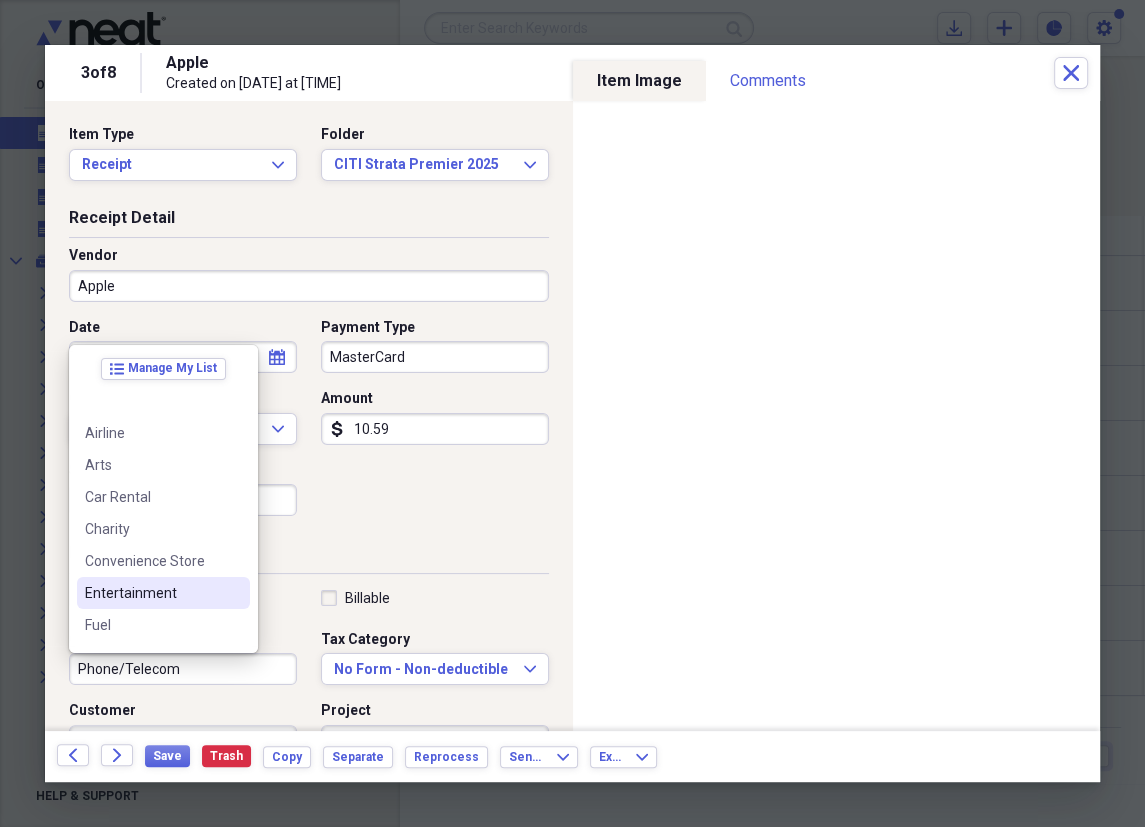 click on "Entertainment" at bounding box center [151, 593] 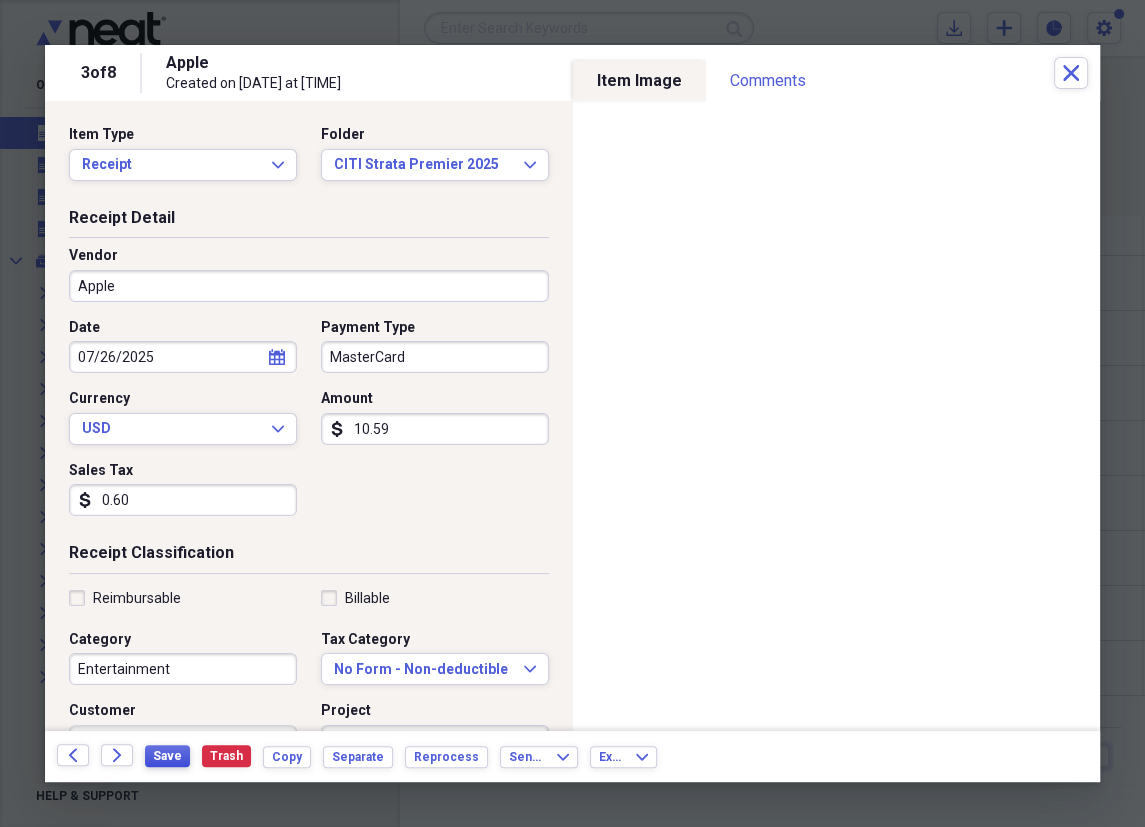 click on "Save" at bounding box center [167, 756] 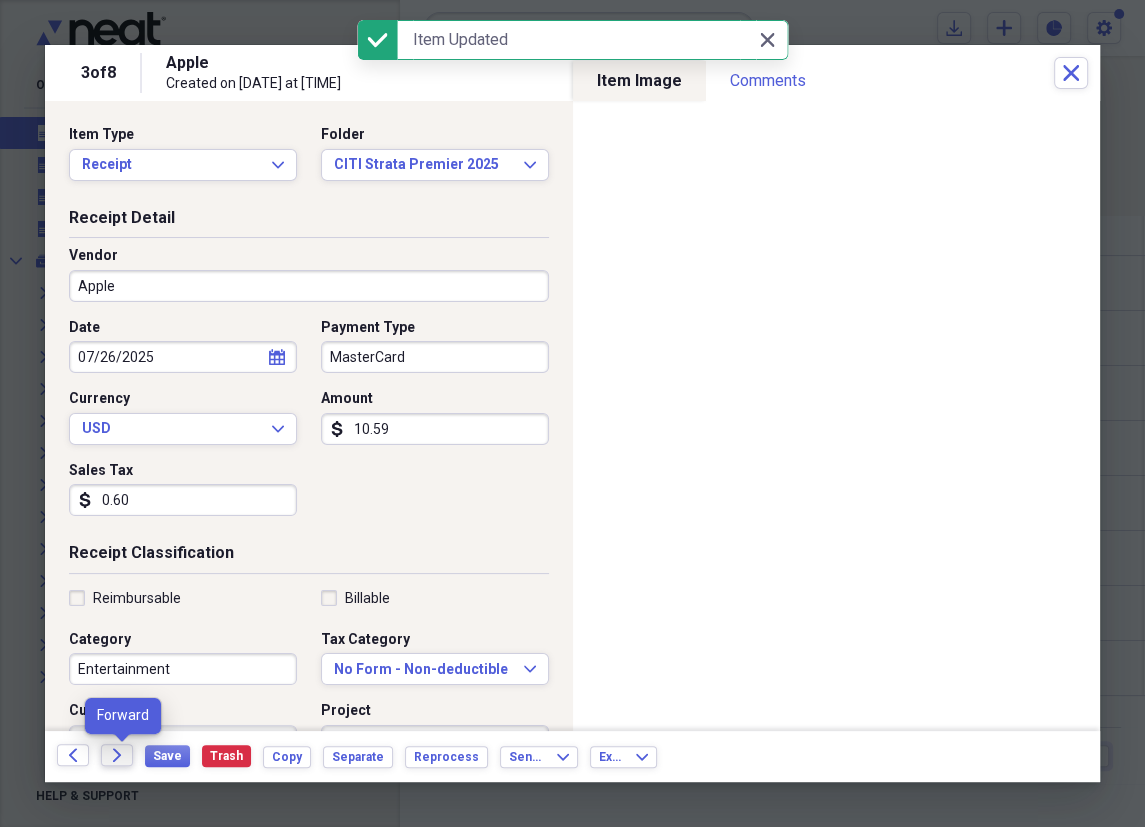 click on "Forward" at bounding box center [117, 755] 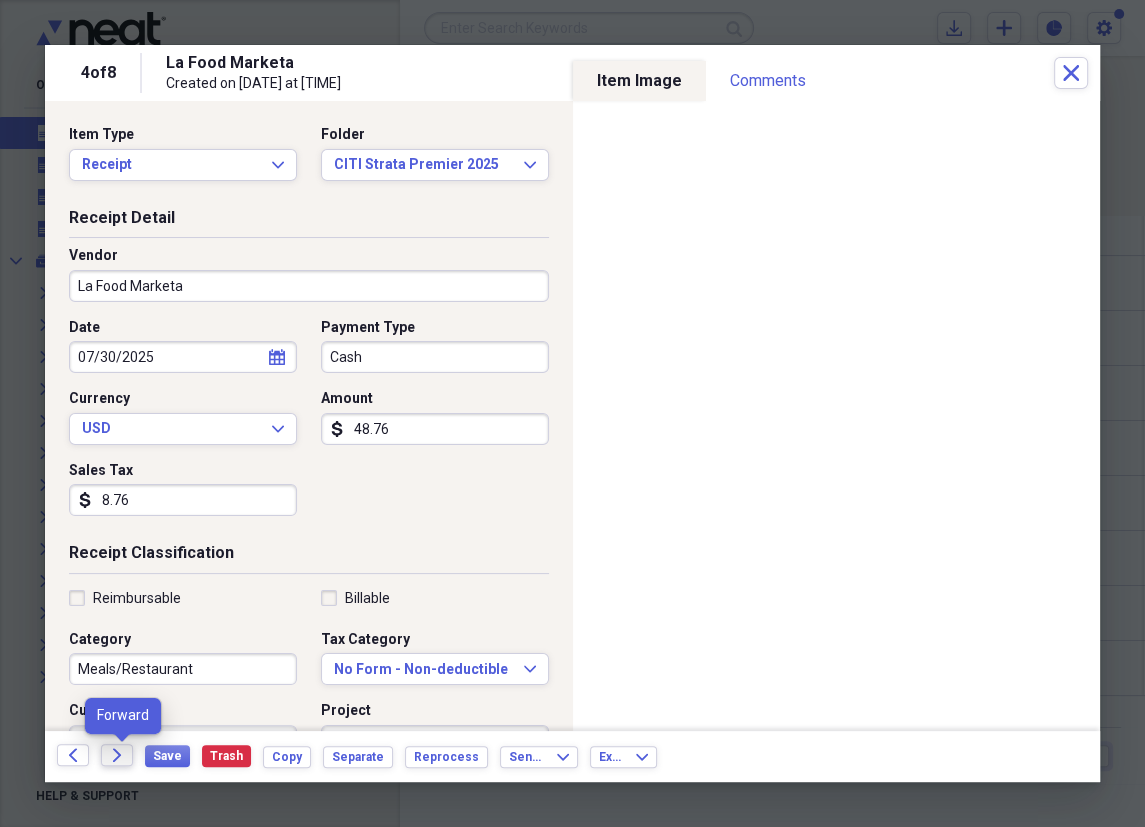 click 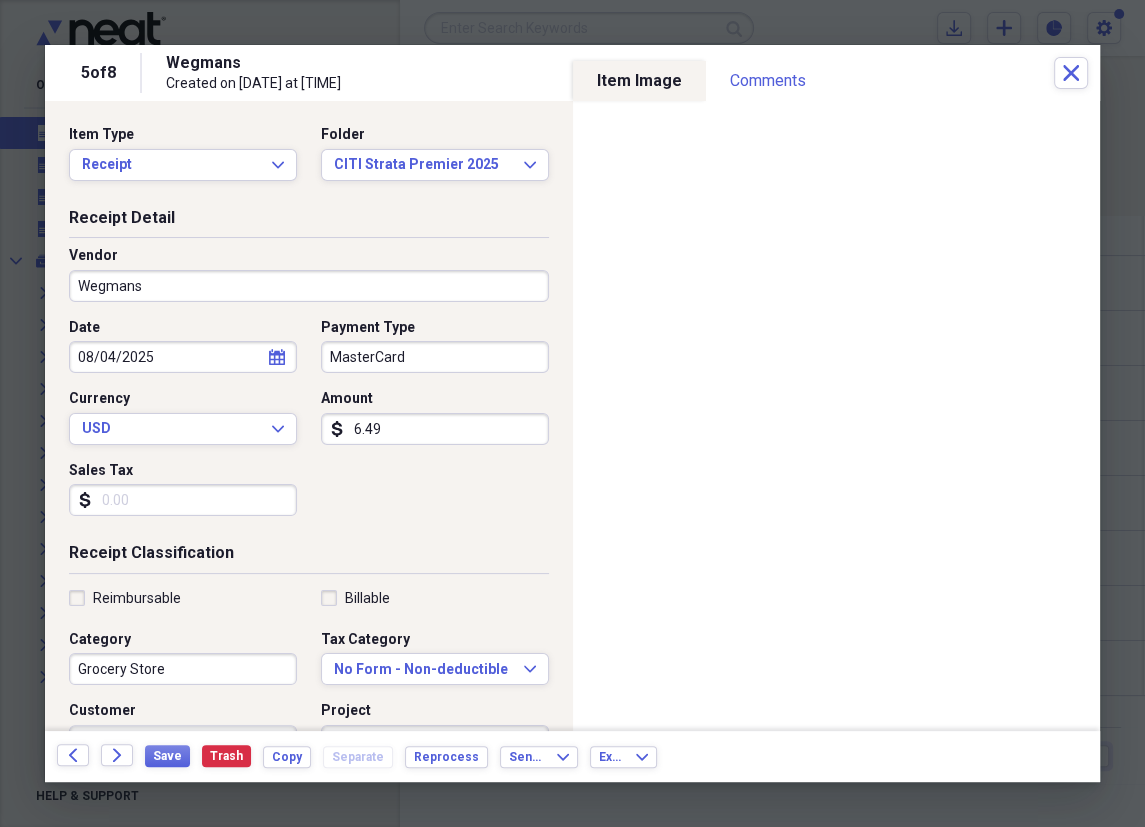 scroll, scrollTop: 0, scrollLeft: 0, axis: both 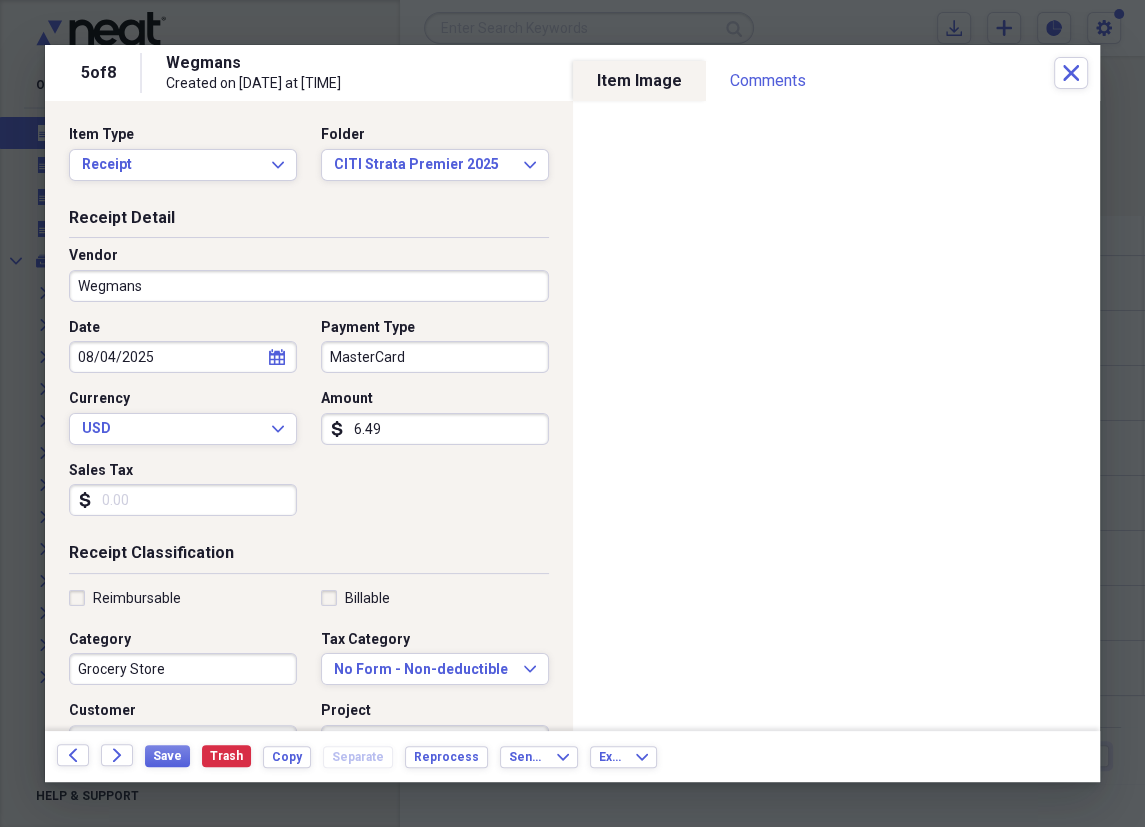 click on "6.49" at bounding box center (435, 429) 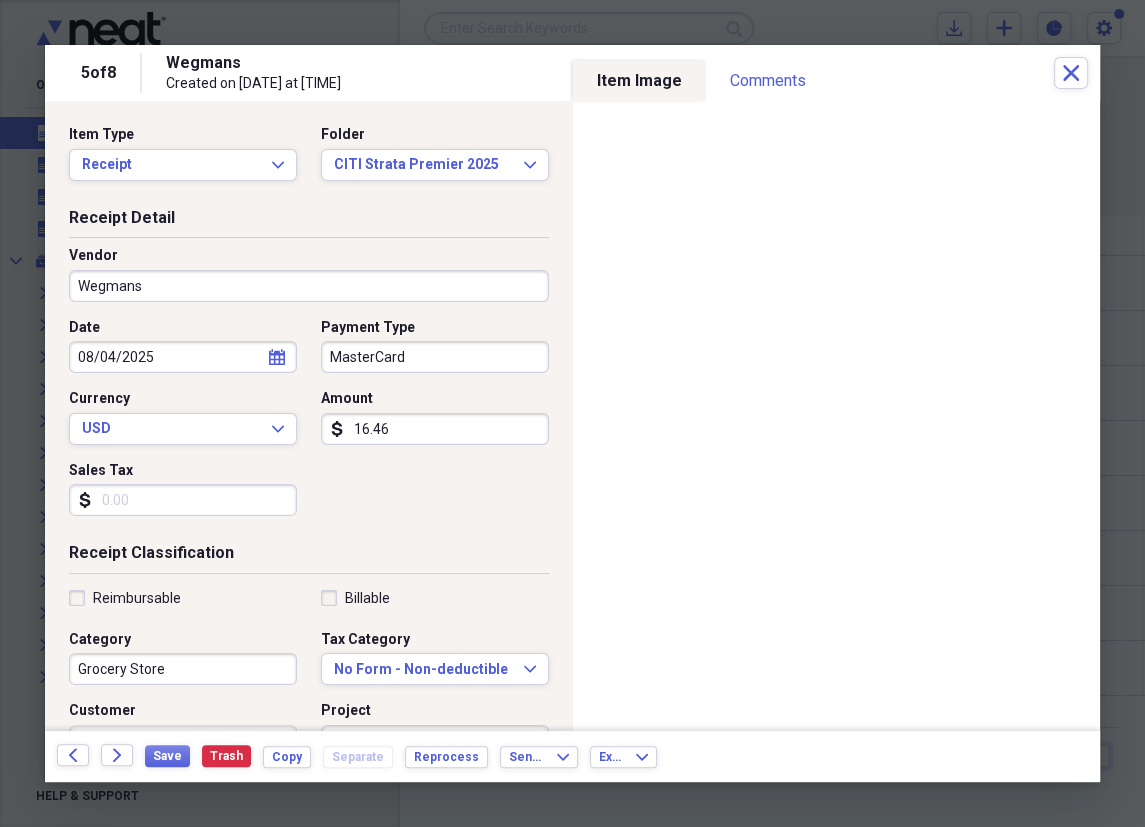 type on "164.67" 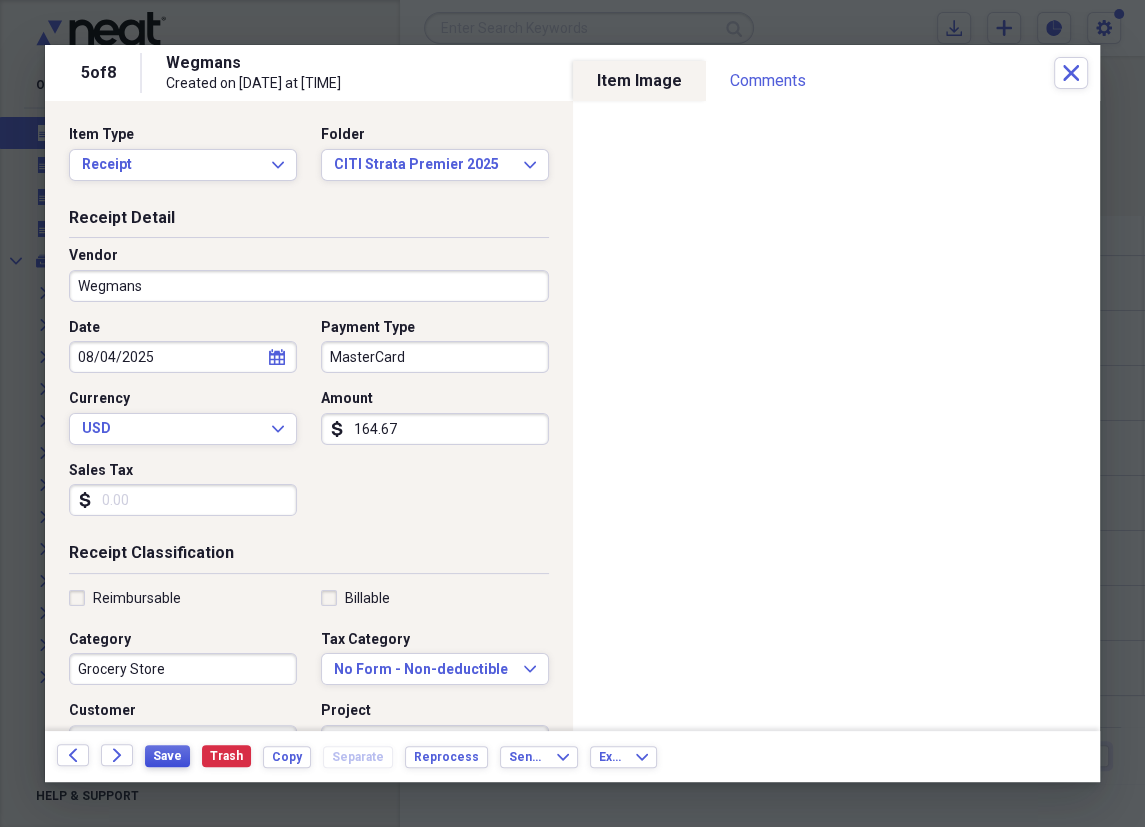 click on "Save" at bounding box center [167, 756] 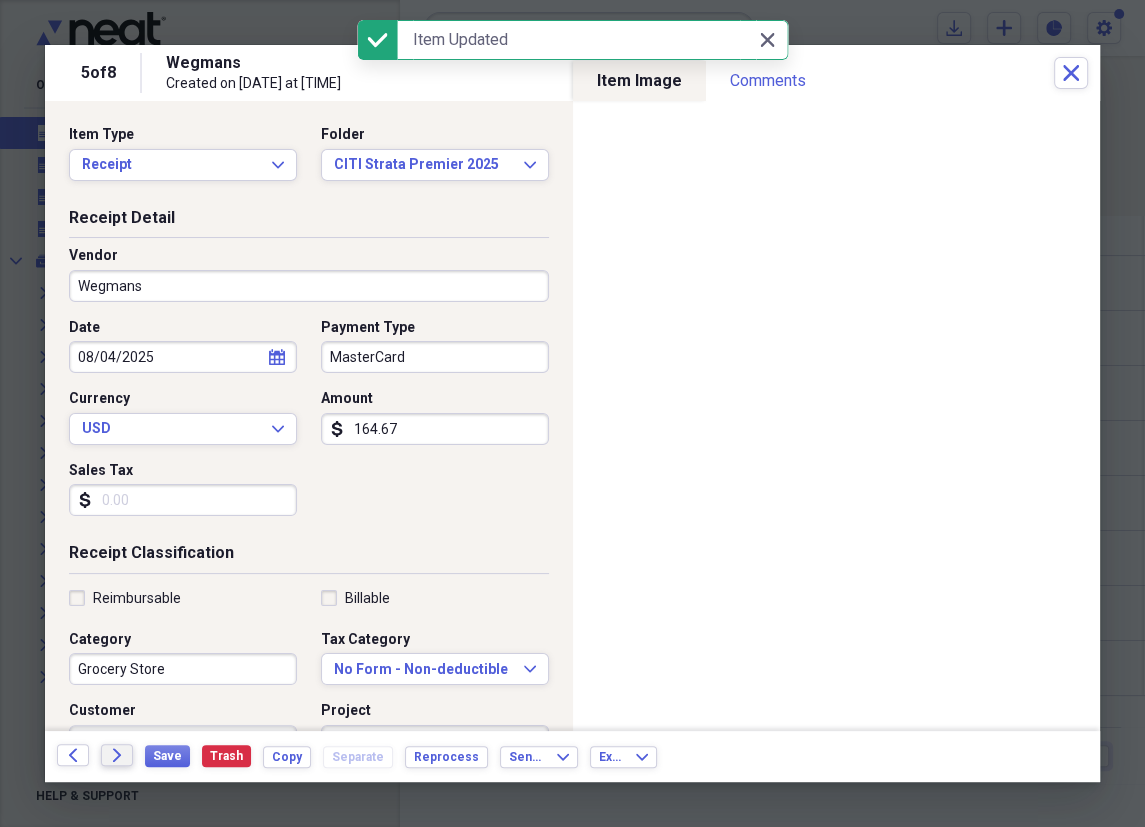 click on "Forward" at bounding box center [117, 755] 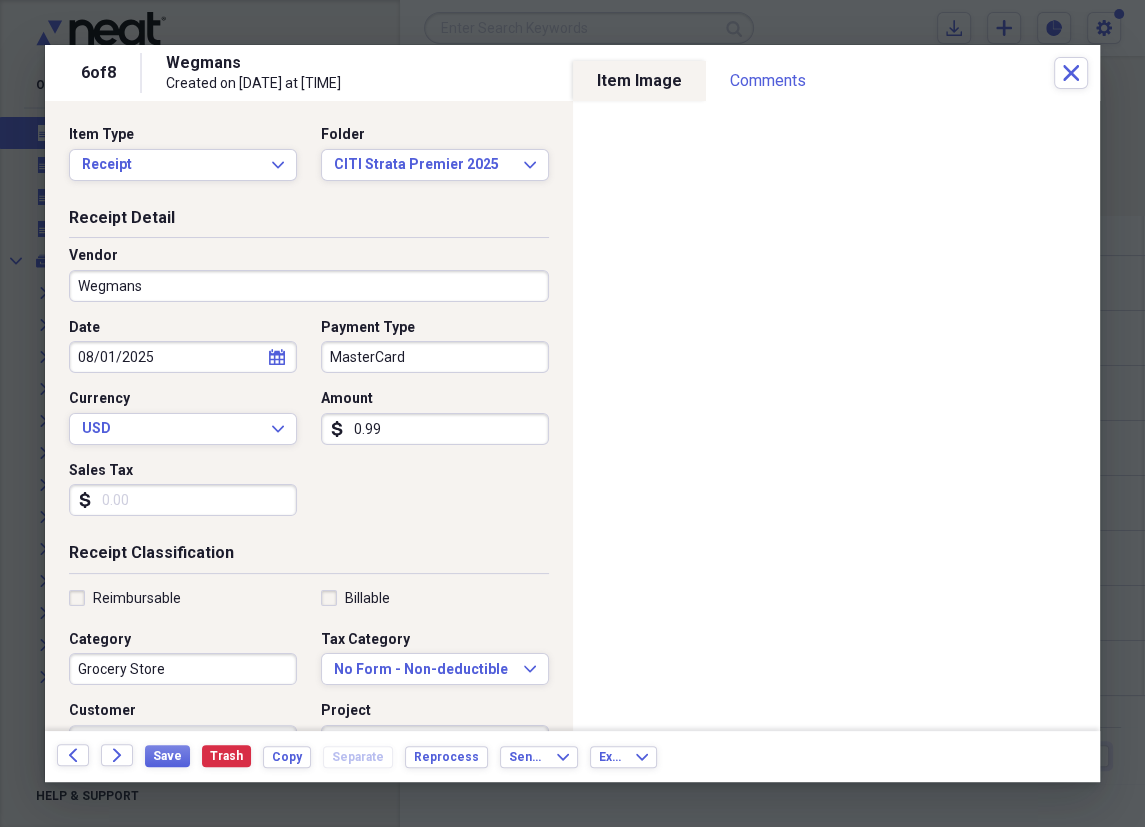 click on "0.99" at bounding box center [435, 429] 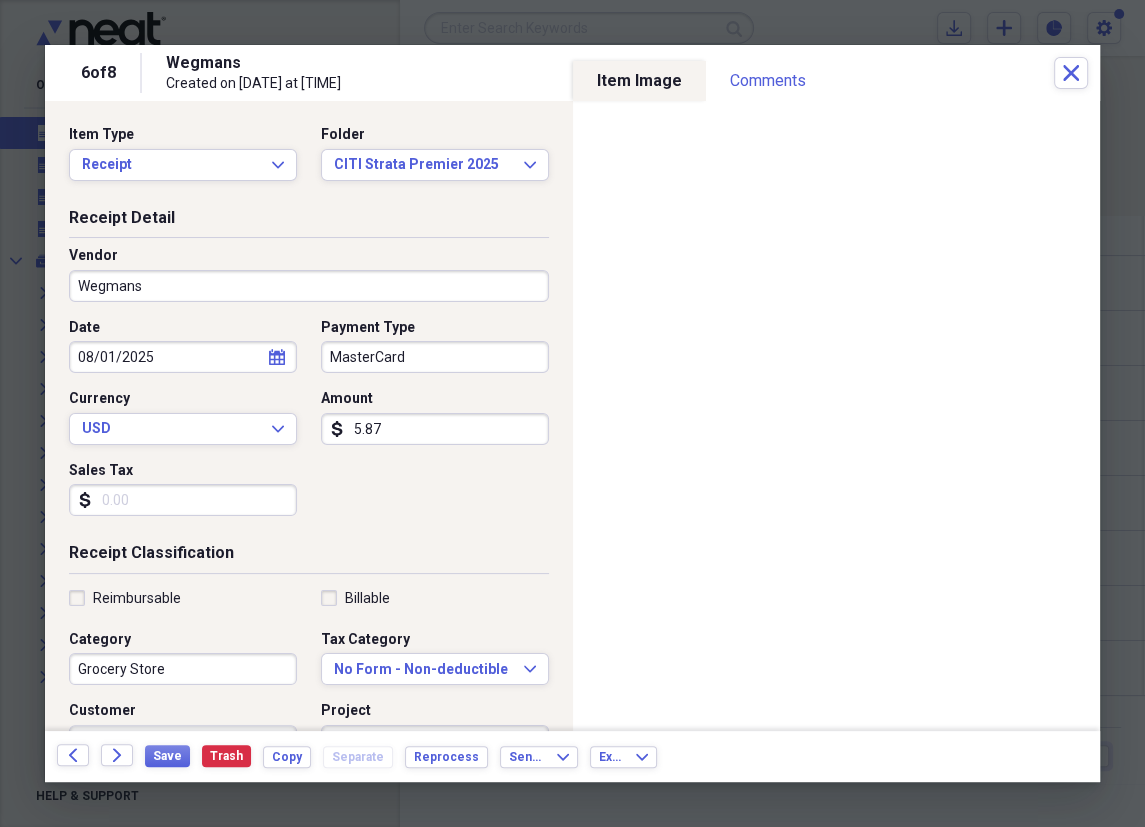 type on "58.76" 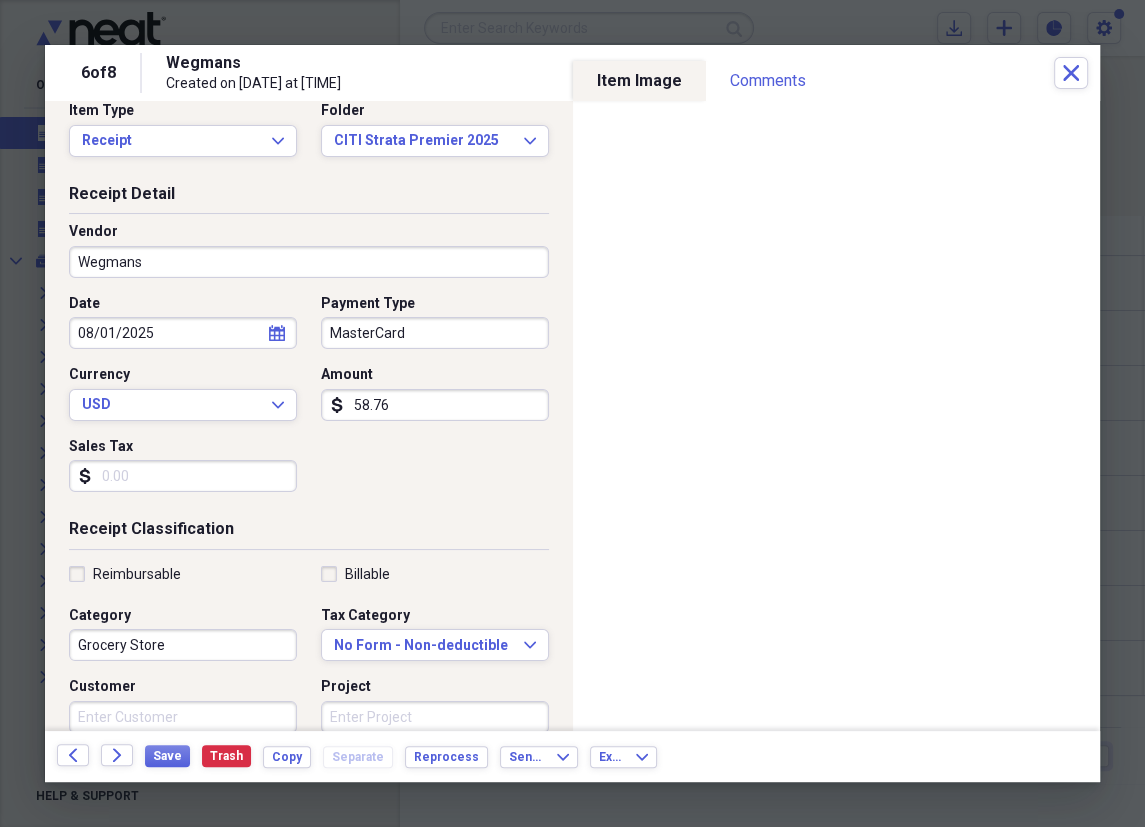 scroll, scrollTop: 25, scrollLeft: 0, axis: vertical 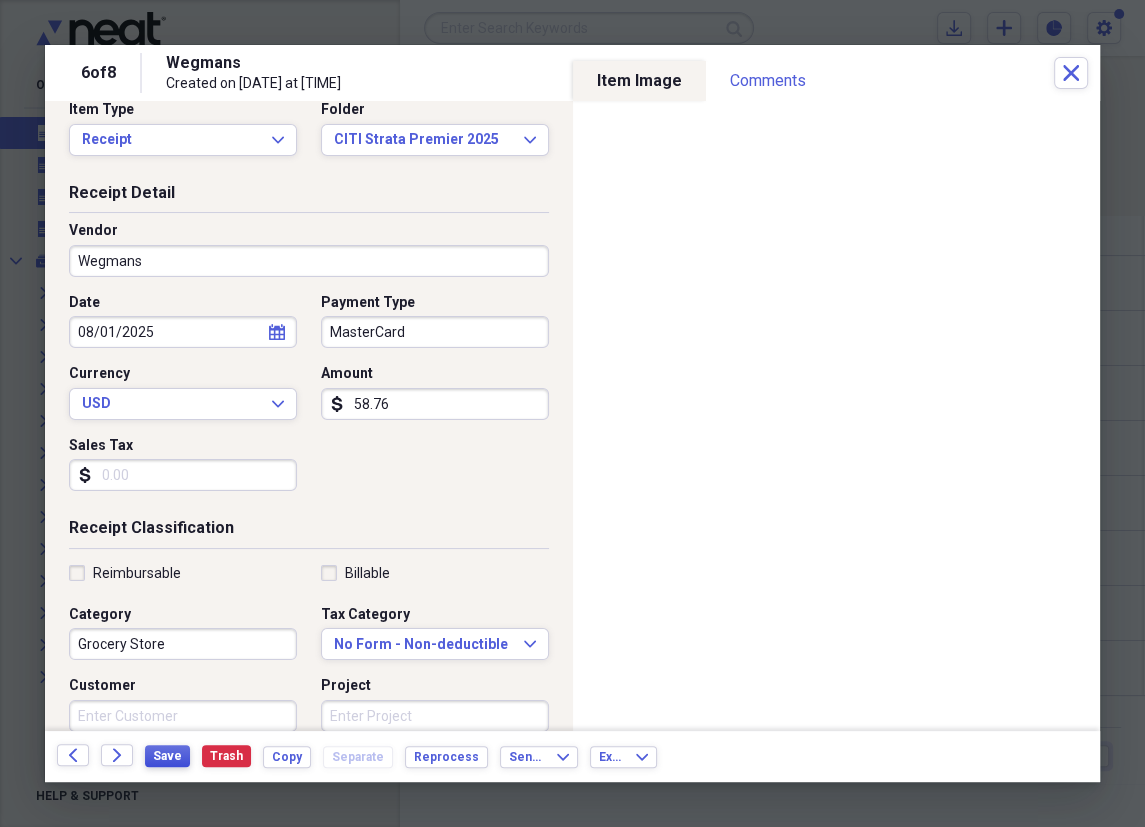 click on "Save" at bounding box center (167, 756) 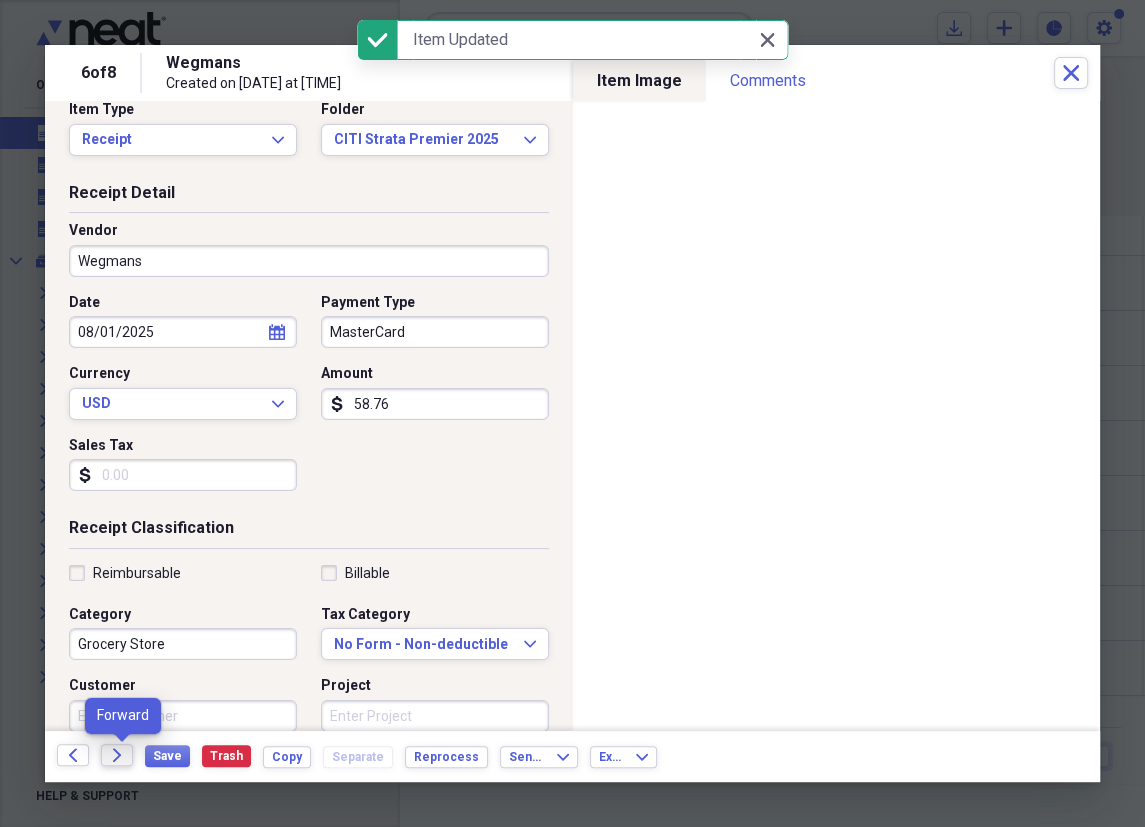 click on "Forward" at bounding box center (117, 755) 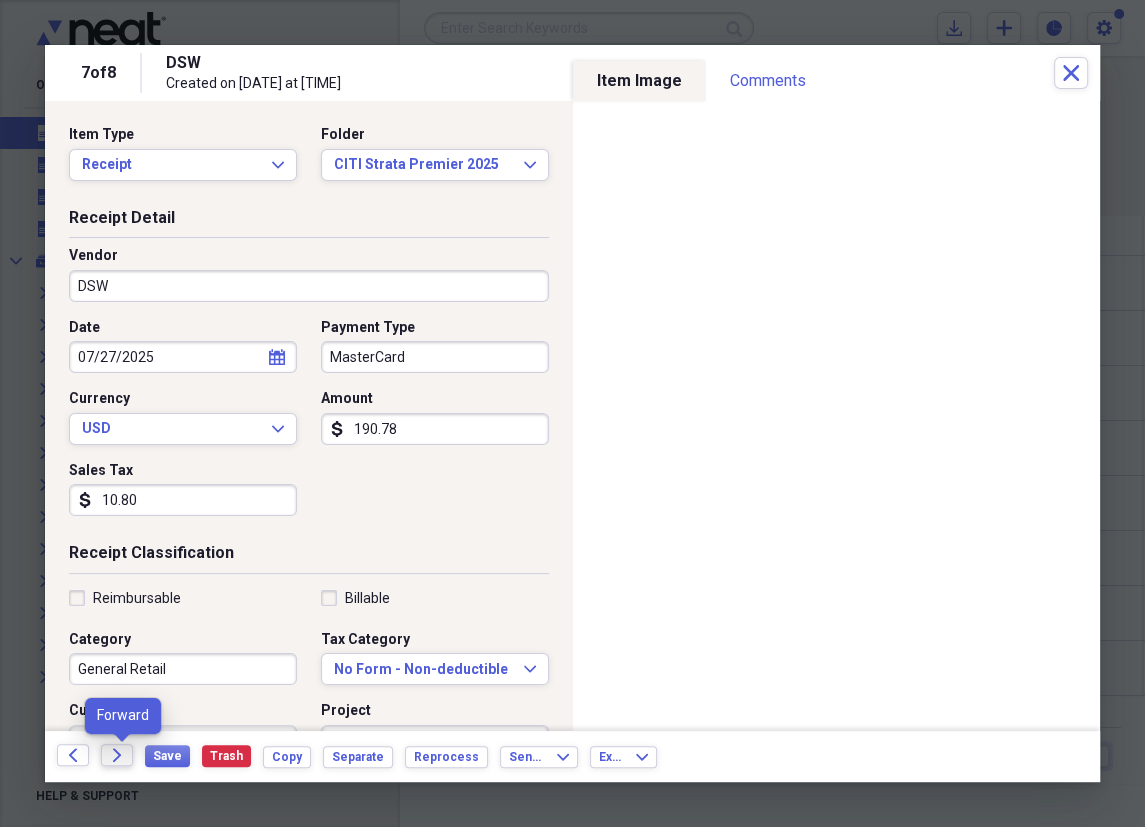 click on "Forward" 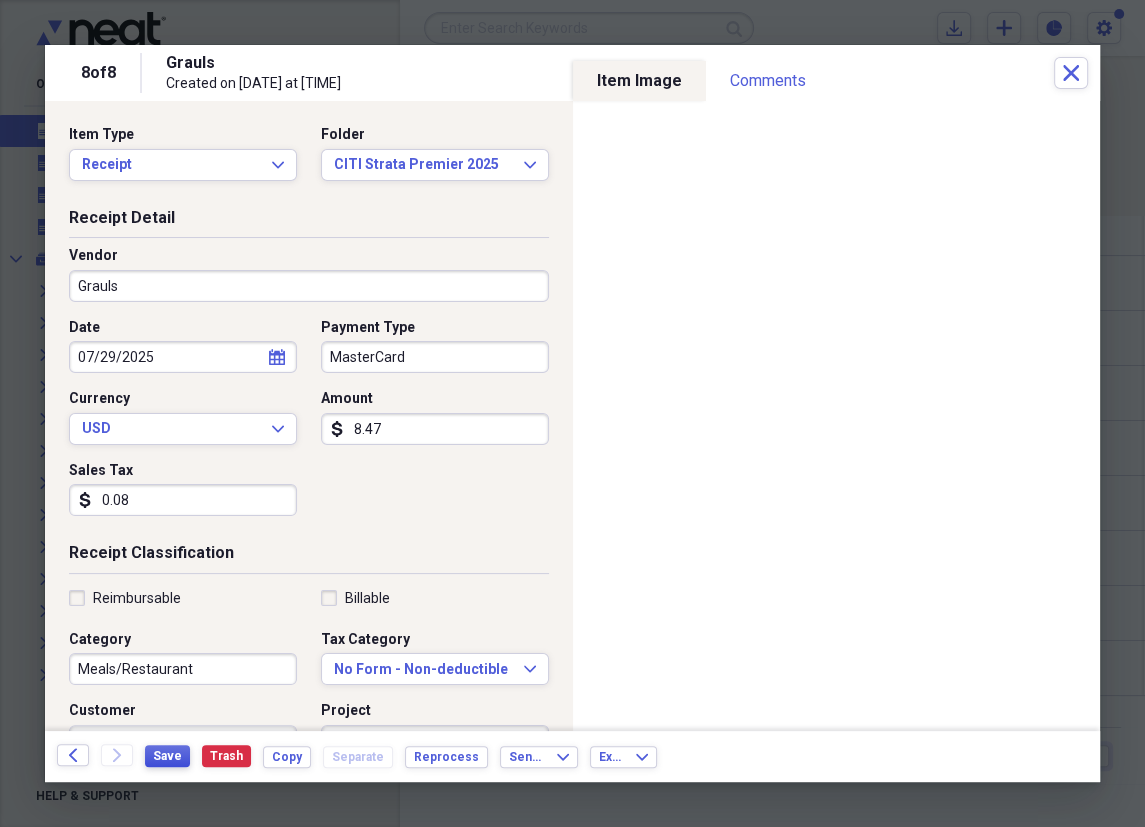 click on "Save" at bounding box center (167, 756) 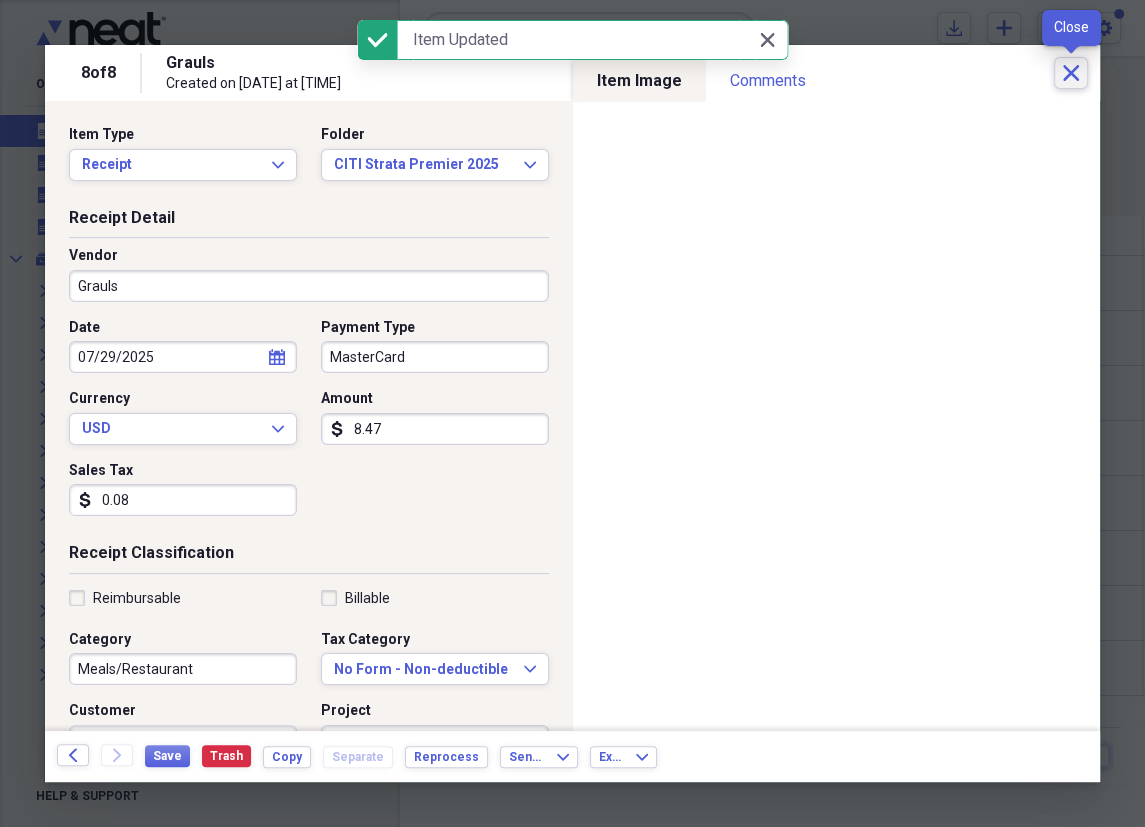 click on "Close" at bounding box center [1071, 73] 